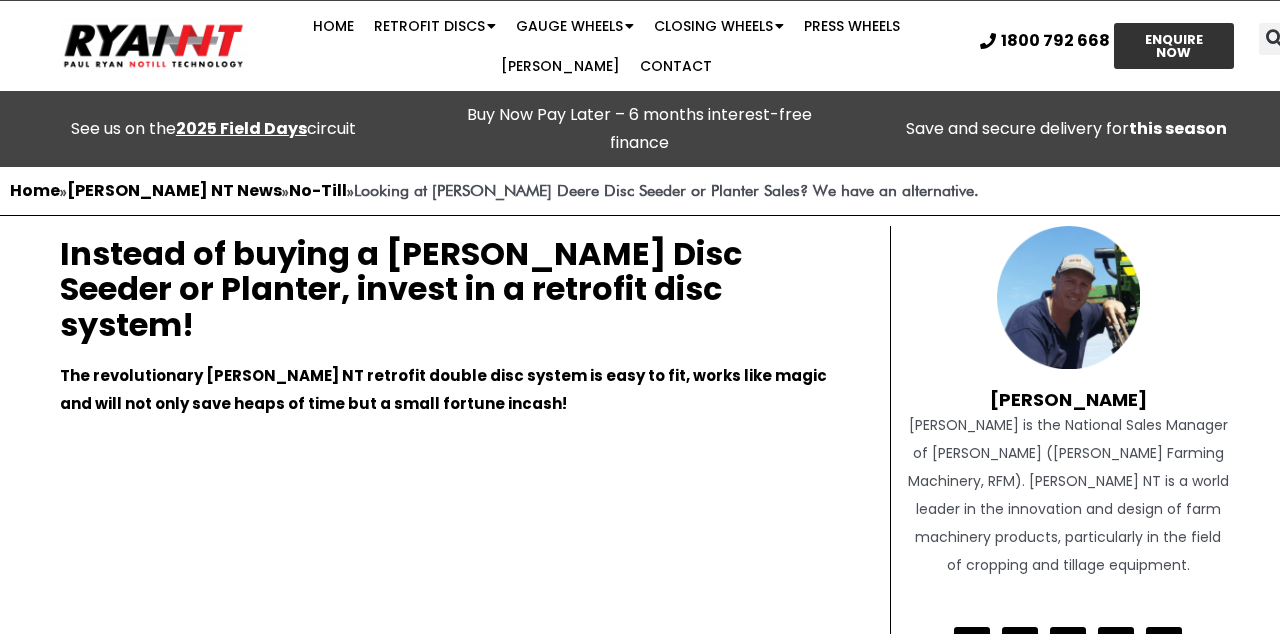 scroll, scrollTop: 0, scrollLeft: 0, axis: both 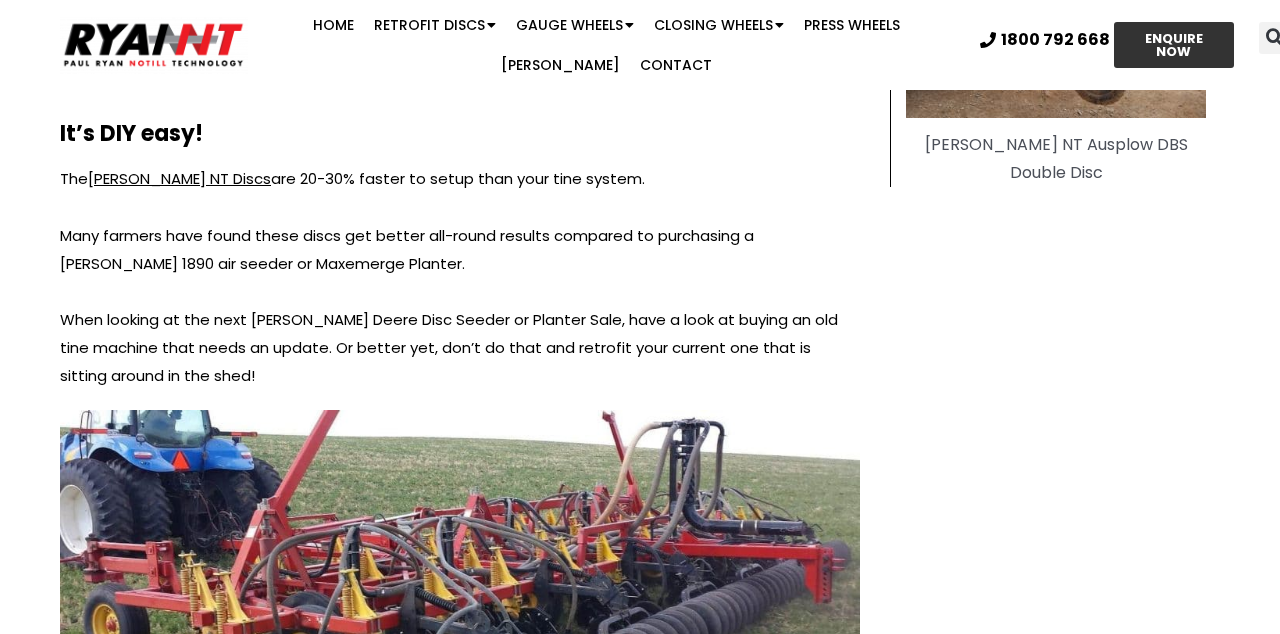 click on "Paul Ryan
Paul Ryan is the National Sales Manager of RYAN NT (Ryan Farming Machinery, RFM). RYAN NT is a world leader in the innovation and design of farm machinery products, particularly in the field of cropping and tillage equipment.
Facebook Instagram LinkedIn Twitter YouTube
Recent Posts
Upgrading Sugarcane Fertilising System Efficiency
Affordable Discs Seeders & Press Wheels: Using RYAN NT Retrofit Discs & Coil Press Wheels in Mallala, SA
RYAN NT Coil Press Wheels: Scott Keast’s Experience with Aftermarket Press Wheels
RYAN NT Coil Gauge Wheels: Toby Croker’s Experience with His Excel Planter
Seeding Press Wheels: The Dawson’s Experience with Coils in Moree, NSW
RYAN NT Retrofit Double Discs Ryan NT Ausplow DBS Double Disc" at bounding box center [1060, 479] 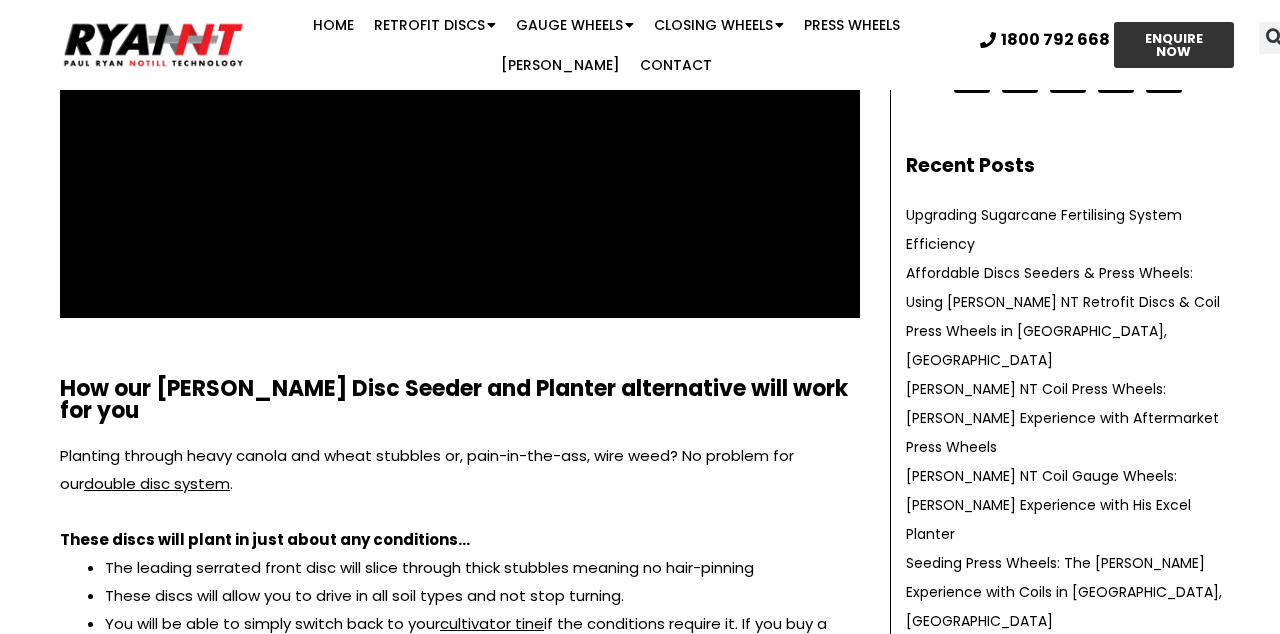scroll, scrollTop: 568, scrollLeft: 0, axis: vertical 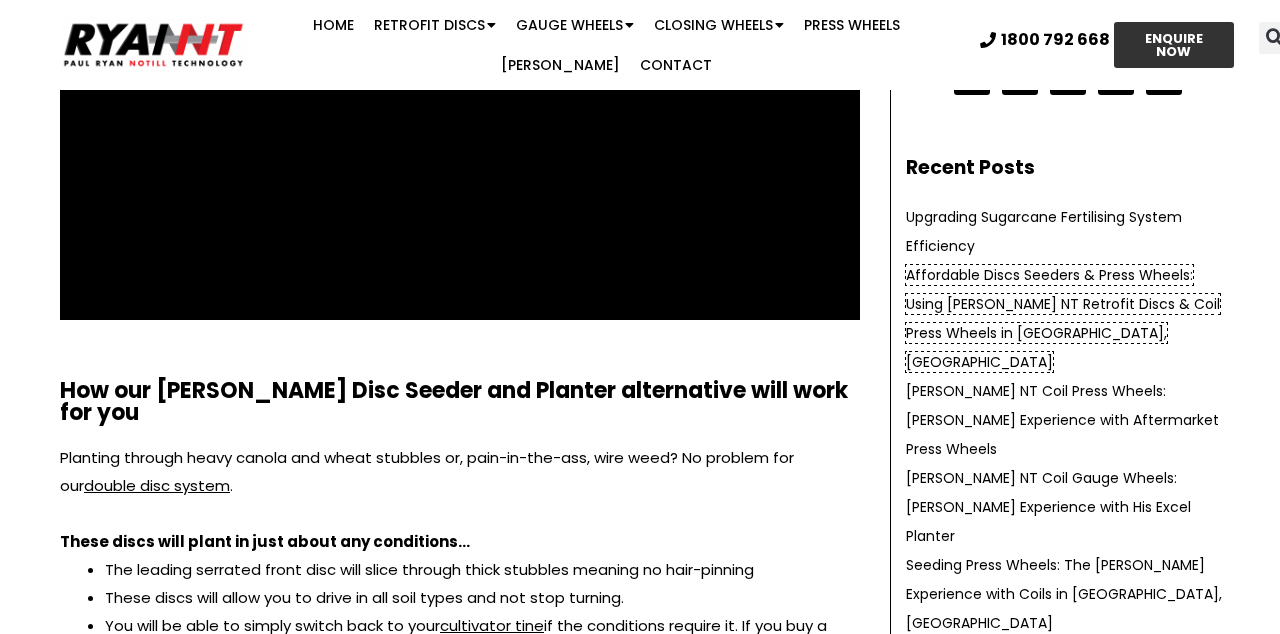 click on "Affordable Discs Seeders & Press Wheels: Using RYAN NT Retrofit Discs & Coil Press Wheels in Mallala, SA" at bounding box center (1063, 318) 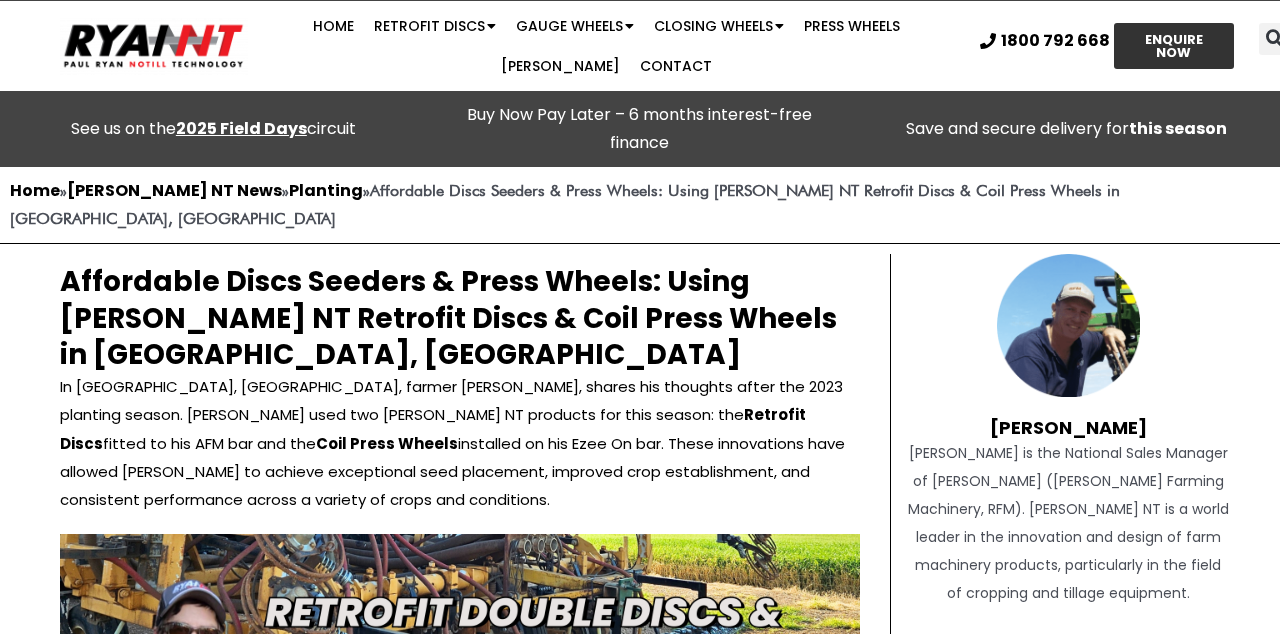 scroll, scrollTop: 0, scrollLeft: 0, axis: both 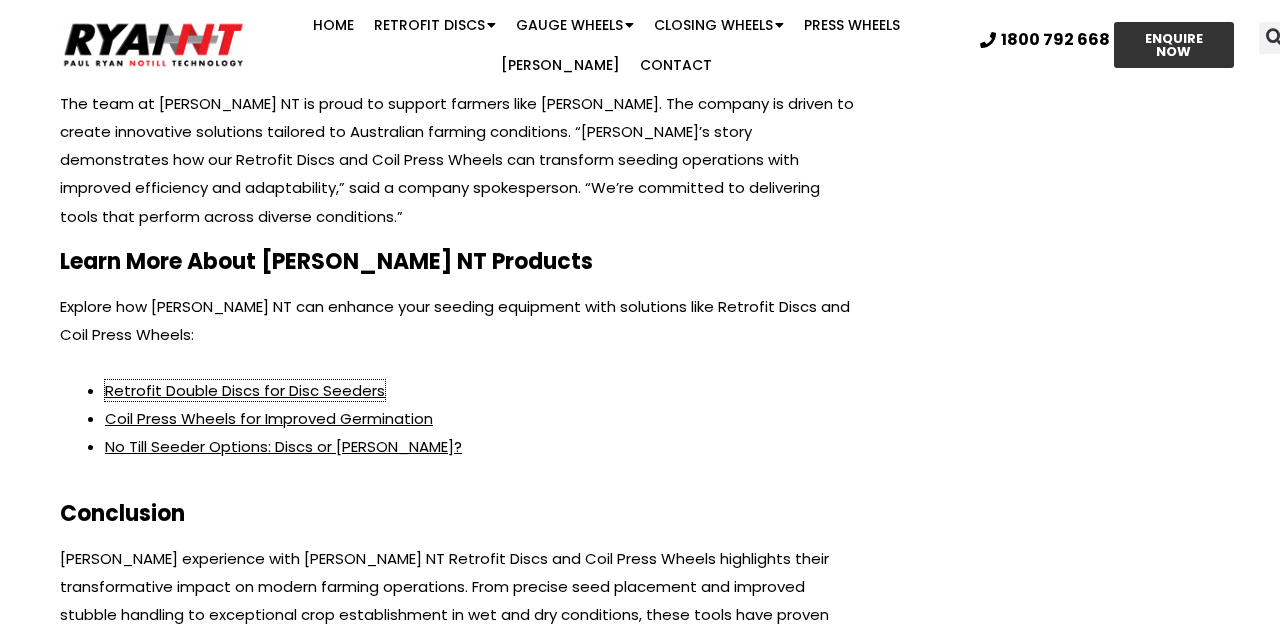click on "Retrofit Double Discs for Disc Seeders" at bounding box center (245, 390) 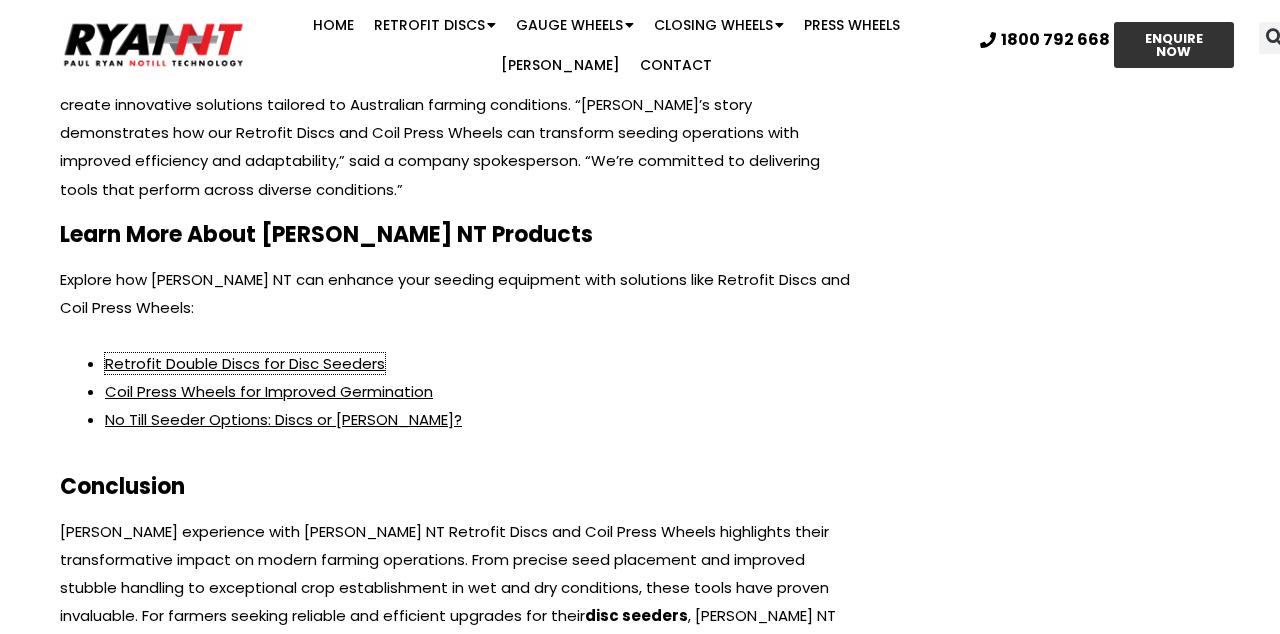 scroll, scrollTop: 5341, scrollLeft: 0, axis: vertical 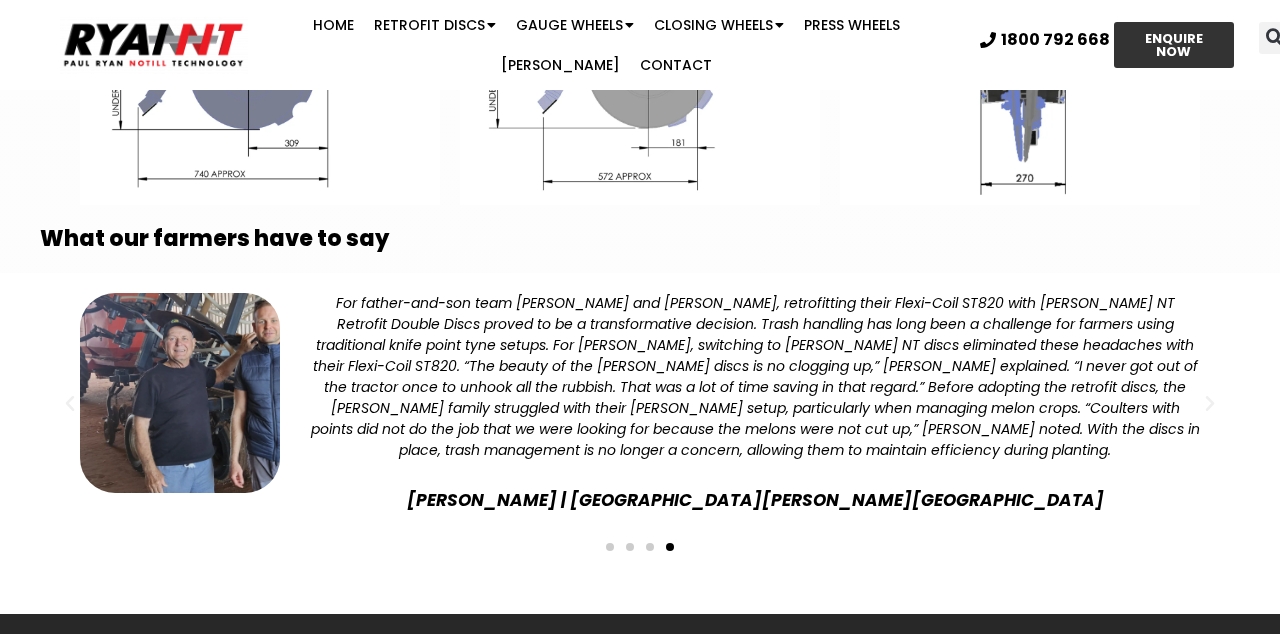 click at bounding box center (610, 547) 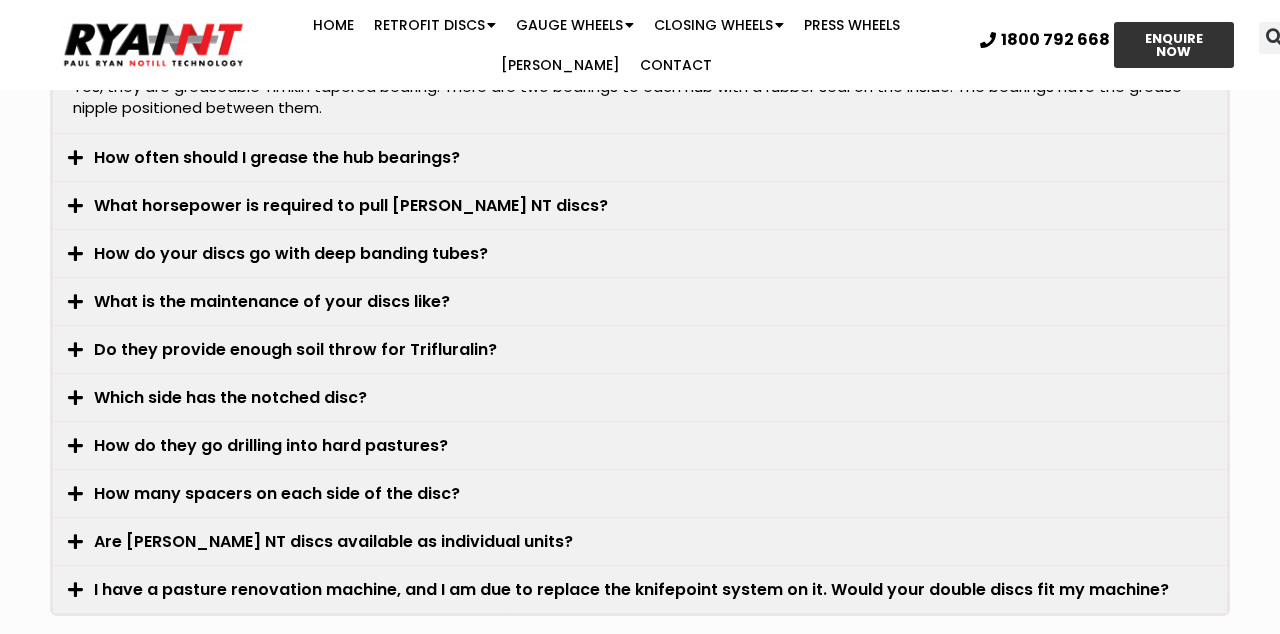 scroll, scrollTop: 5634, scrollLeft: 0, axis: vertical 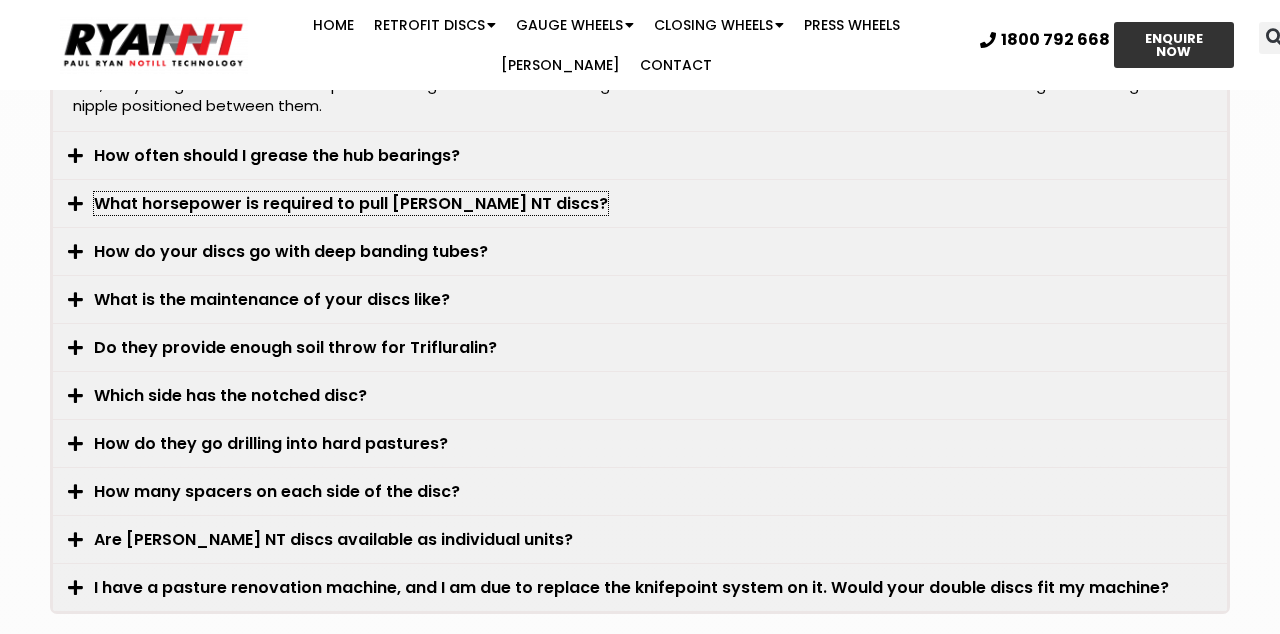click on "What horsepower is required to pull [PERSON_NAME] NT discs?" at bounding box center (351, 203) 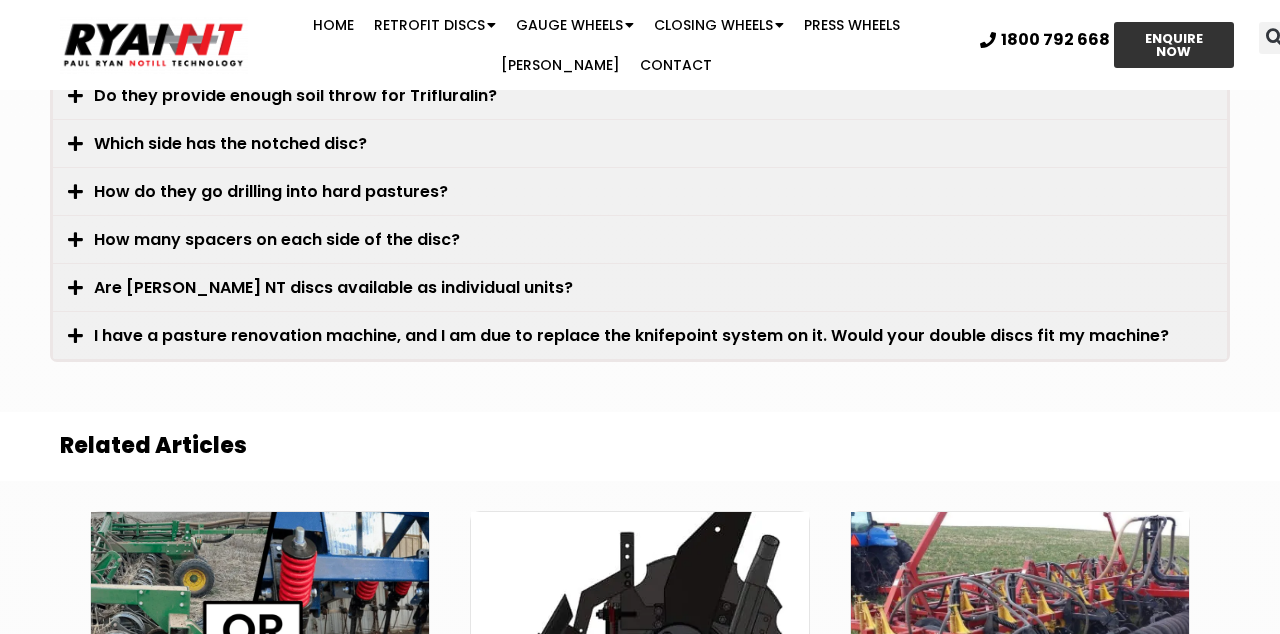 scroll, scrollTop: 5890, scrollLeft: 0, axis: vertical 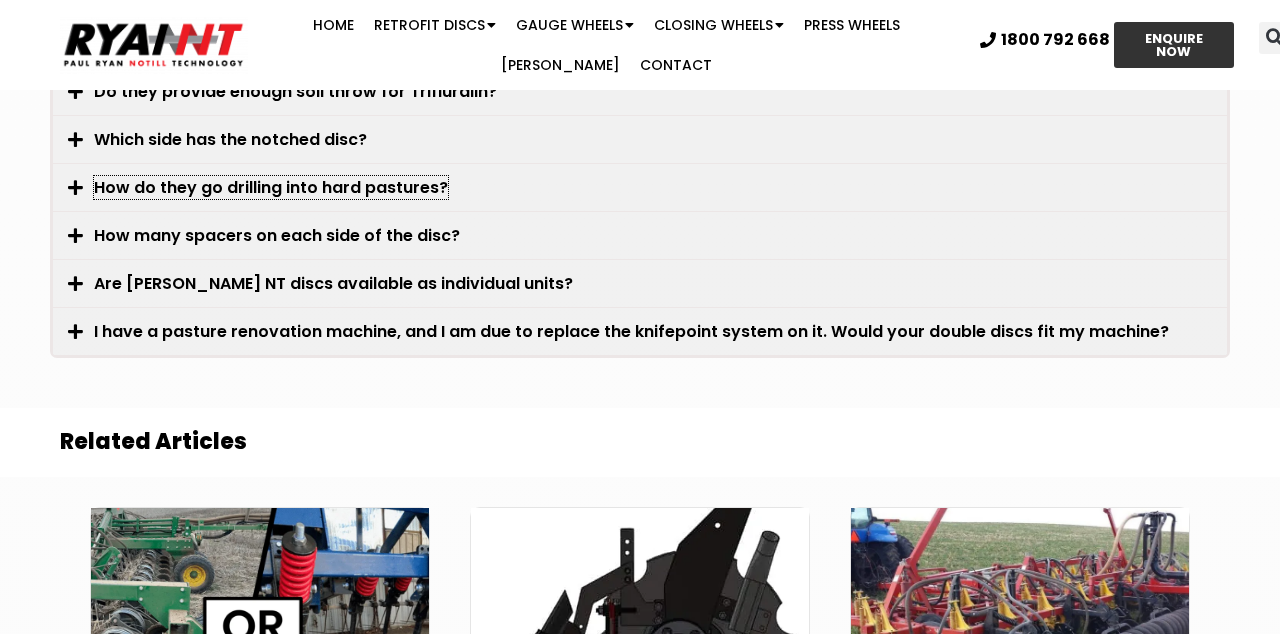 click on "How do they go drilling into hard pastures?" at bounding box center [271, 187] 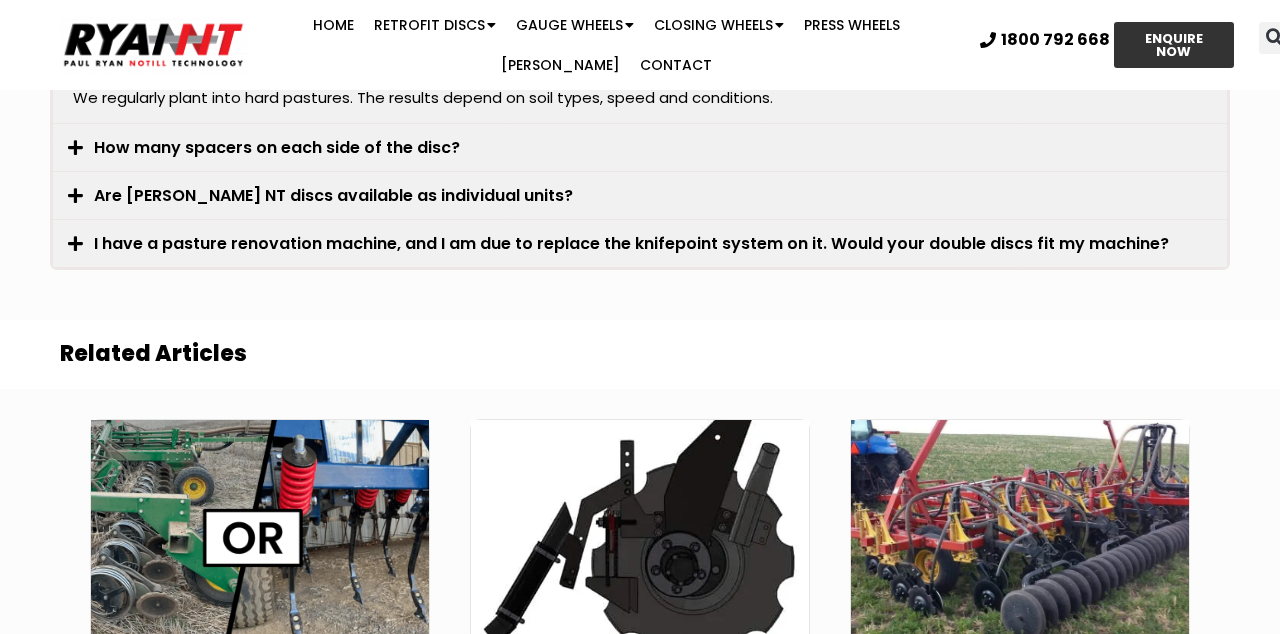 scroll, scrollTop: 5959, scrollLeft: 0, axis: vertical 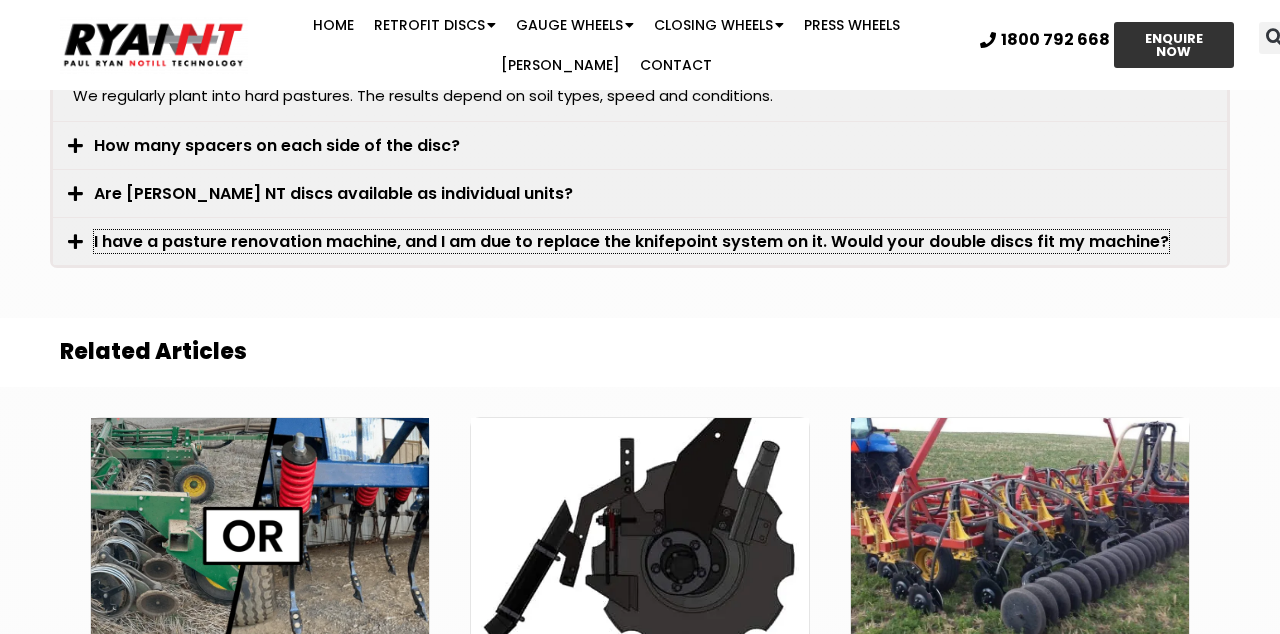 click on "I have a pasture renovation machine, and I am due to replace the knifepoint system on it. Would your double discs fit my machine?" at bounding box center [631, 241] 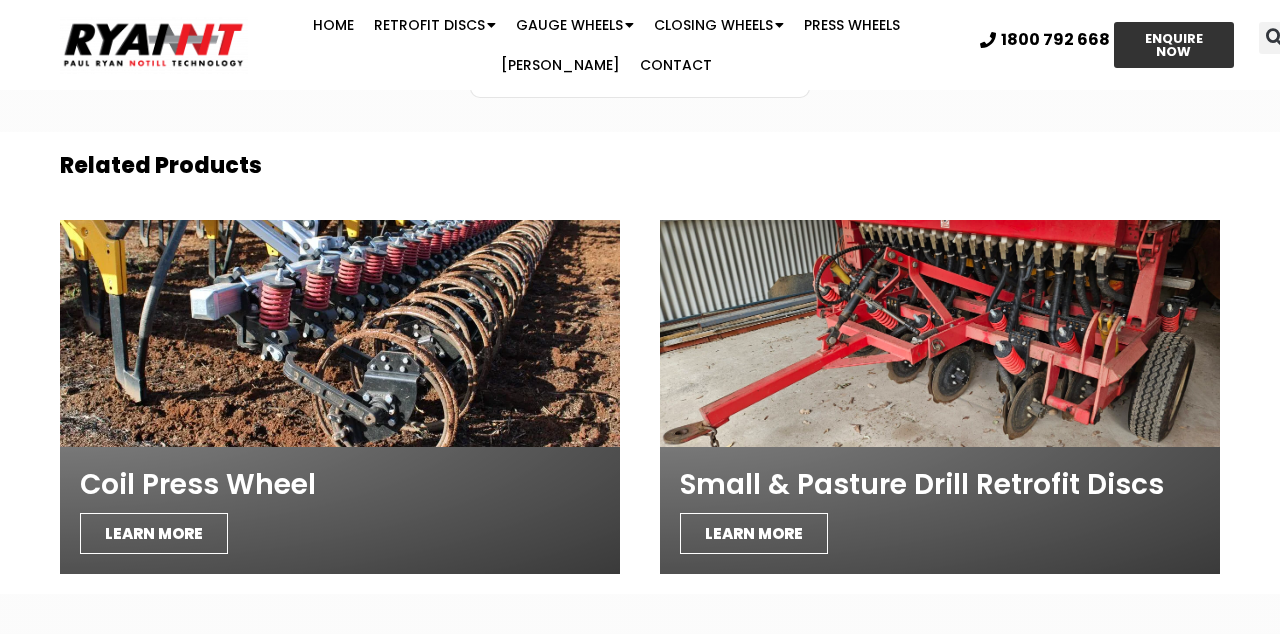 scroll, scrollTop: 6797, scrollLeft: 0, axis: vertical 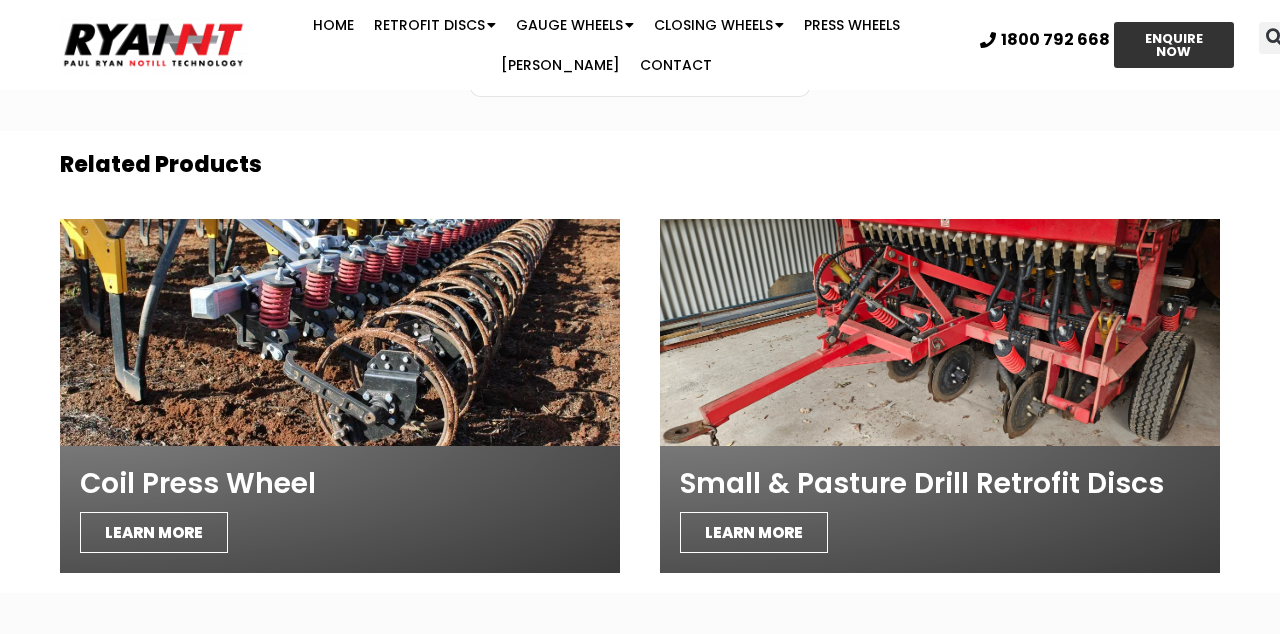 click on "LEARN MORE" at bounding box center [754, 532] 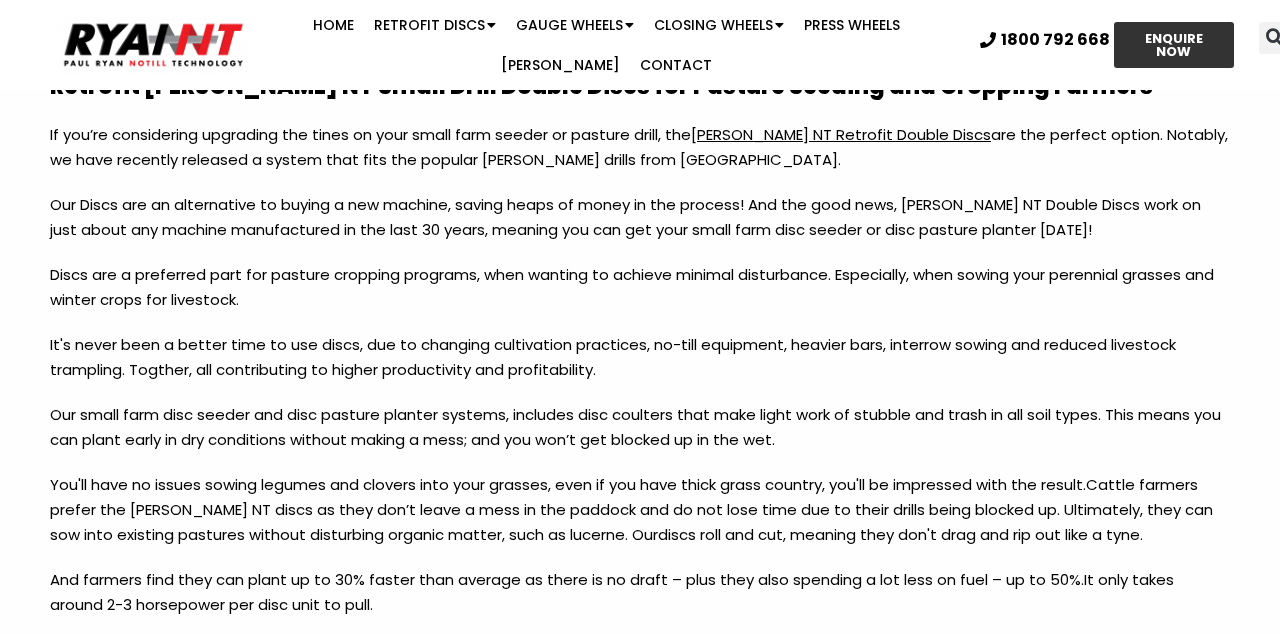 scroll, scrollTop: 1828, scrollLeft: 0, axis: vertical 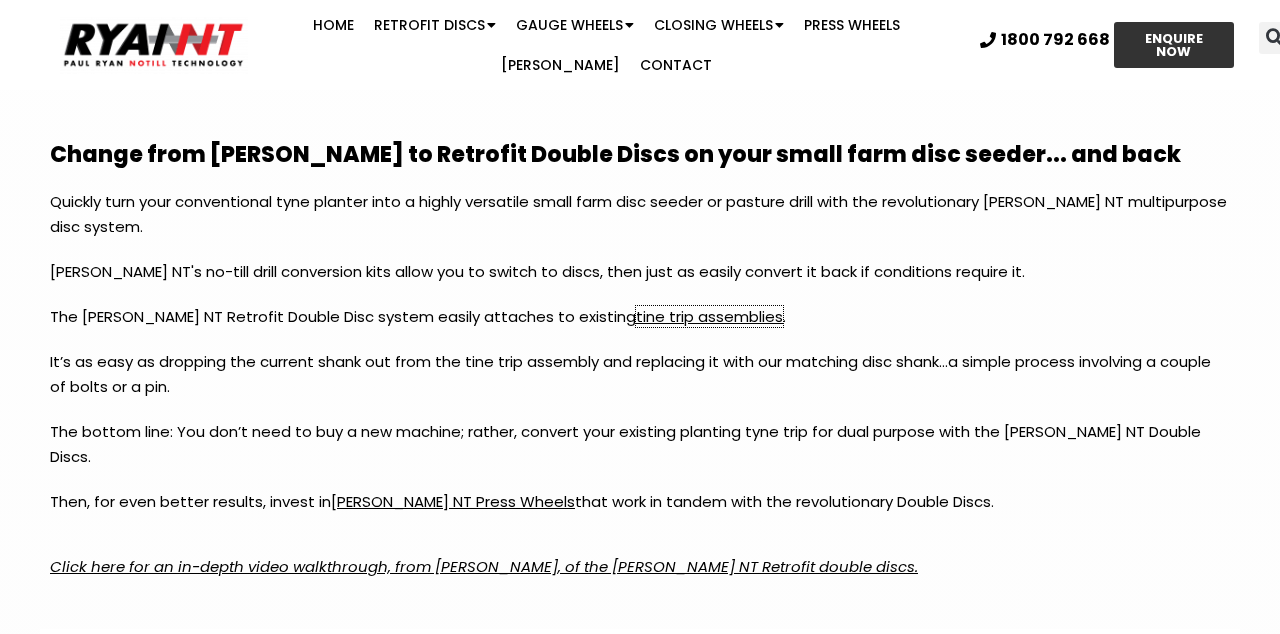 click on "tine trip assemblies" at bounding box center [709, 316] 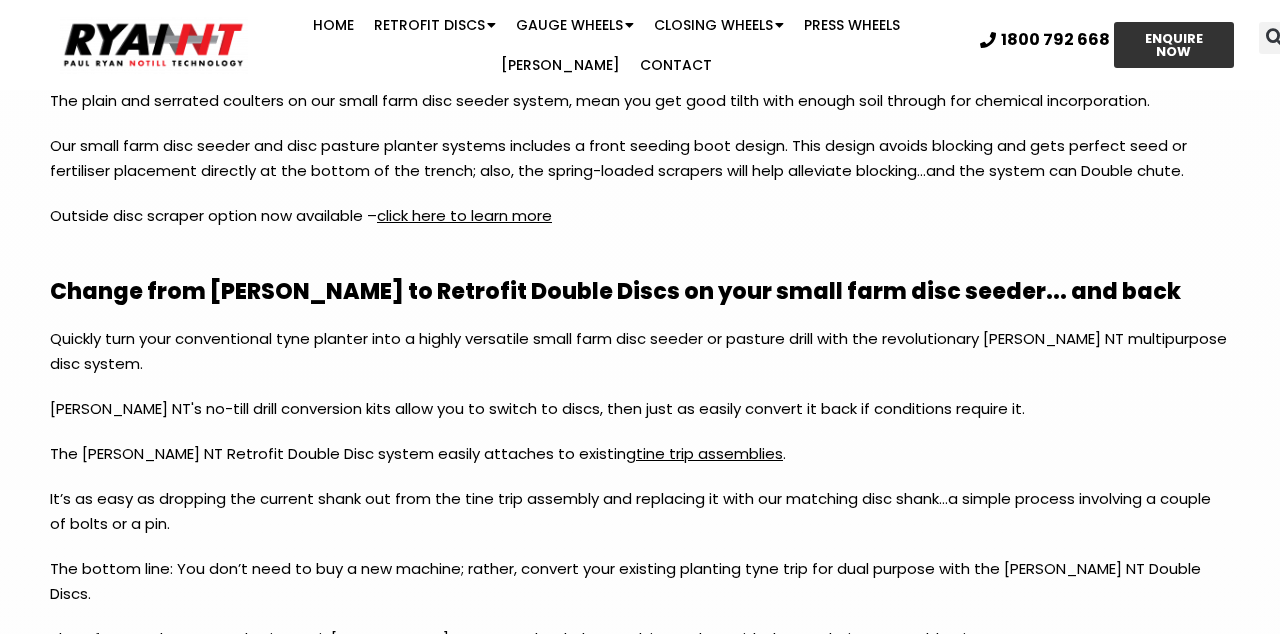 scroll, scrollTop: 2653, scrollLeft: 0, axis: vertical 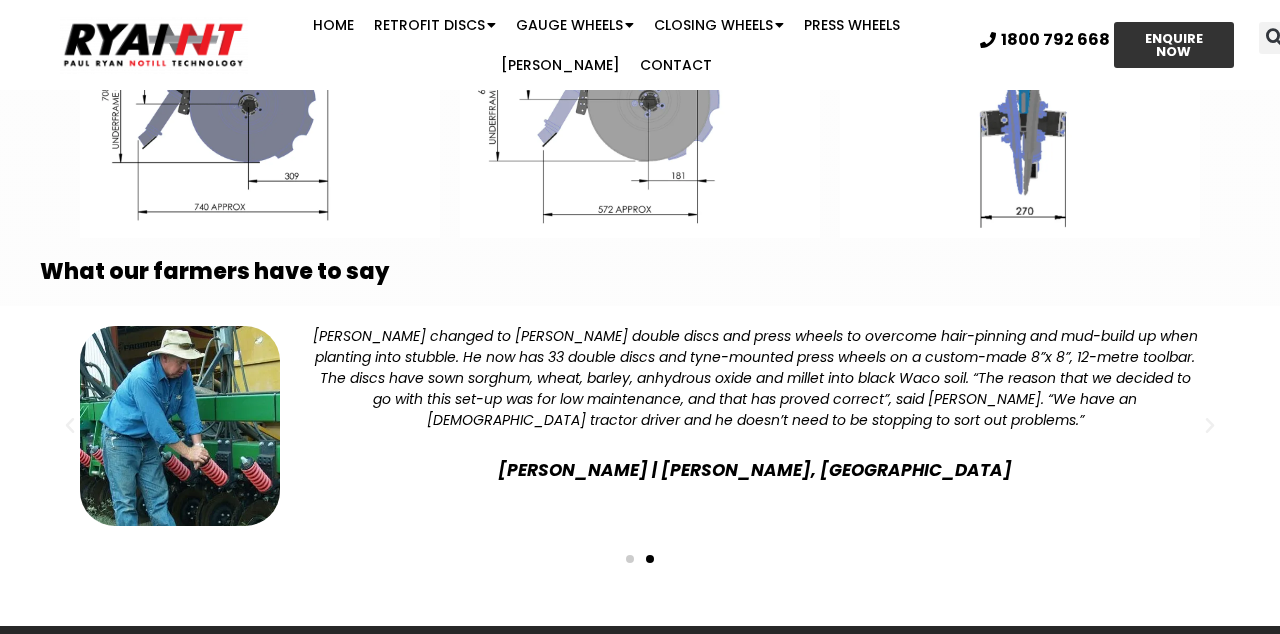 click at bounding box center (640, 557) 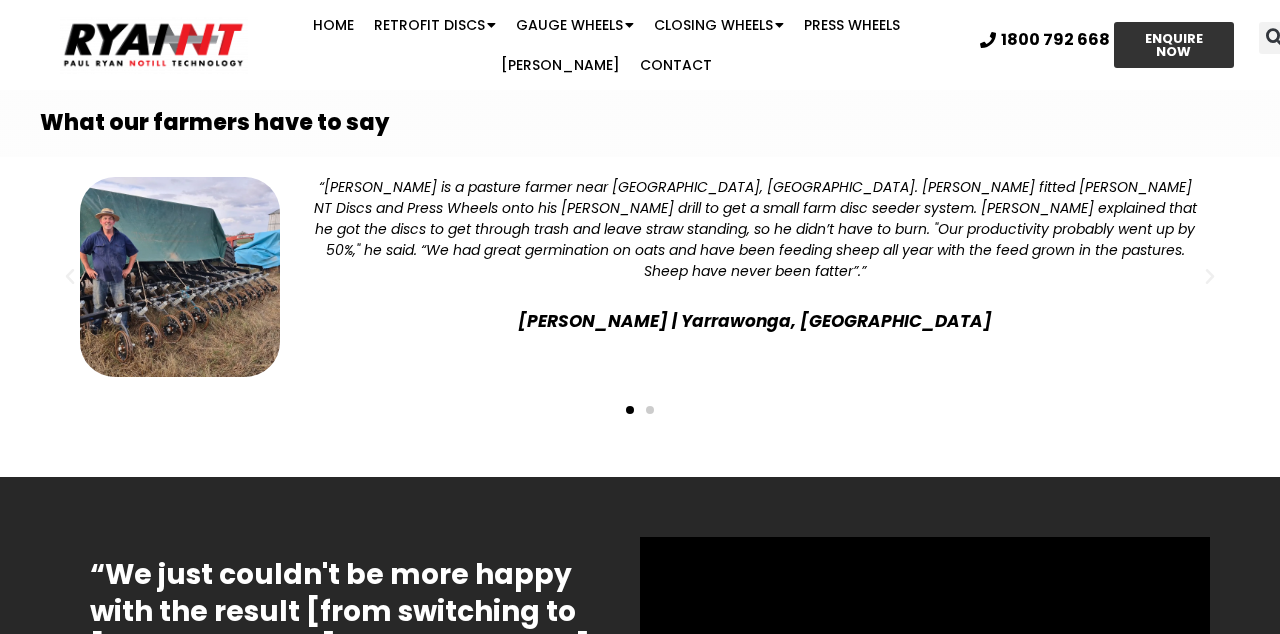 scroll, scrollTop: 4556, scrollLeft: 0, axis: vertical 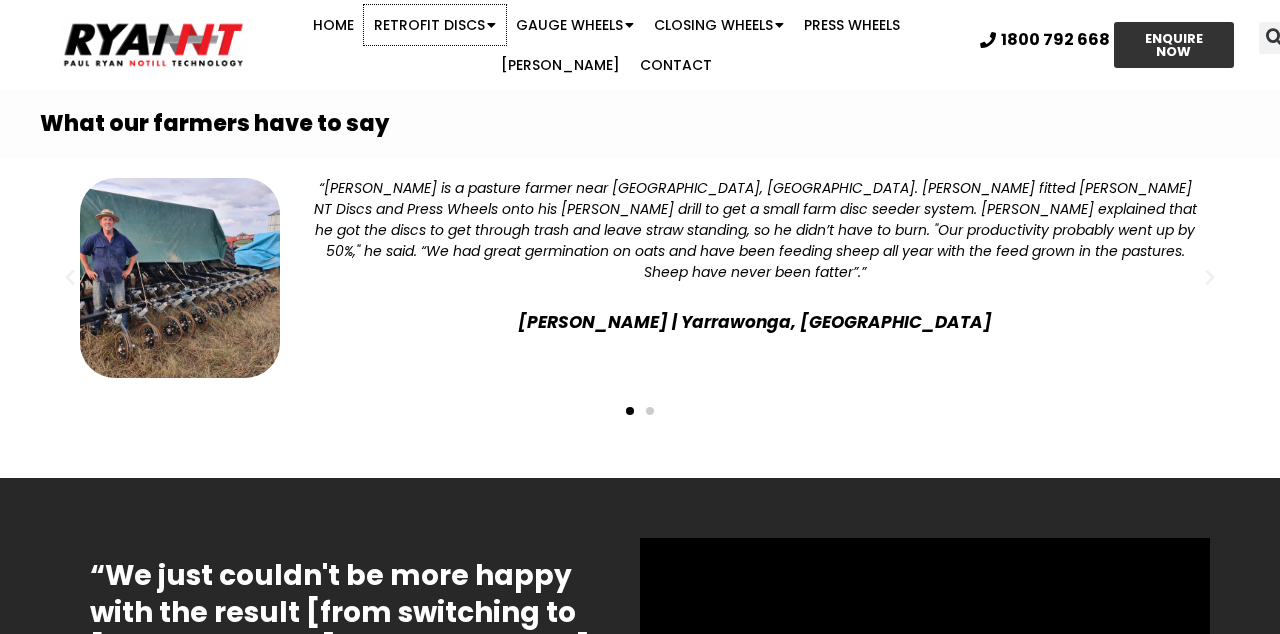 click on "Retrofit Discs" 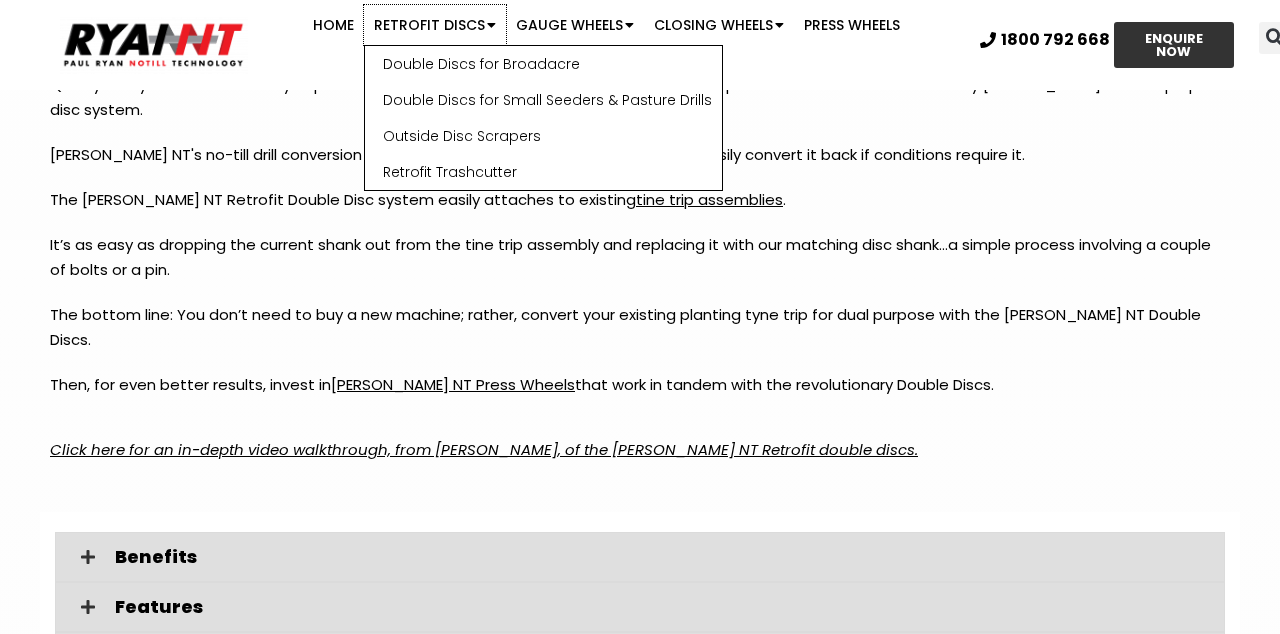 scroll, scrollTop: 2906, scrollLeft: 0, axis: vertical 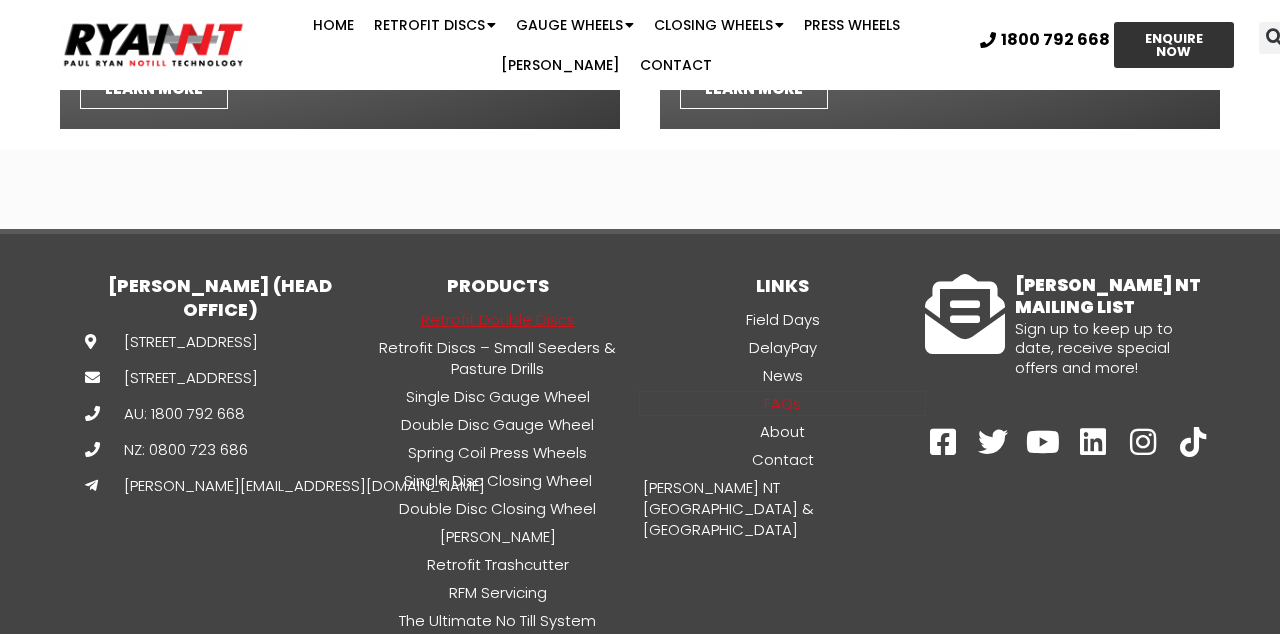 click on "FAQs" 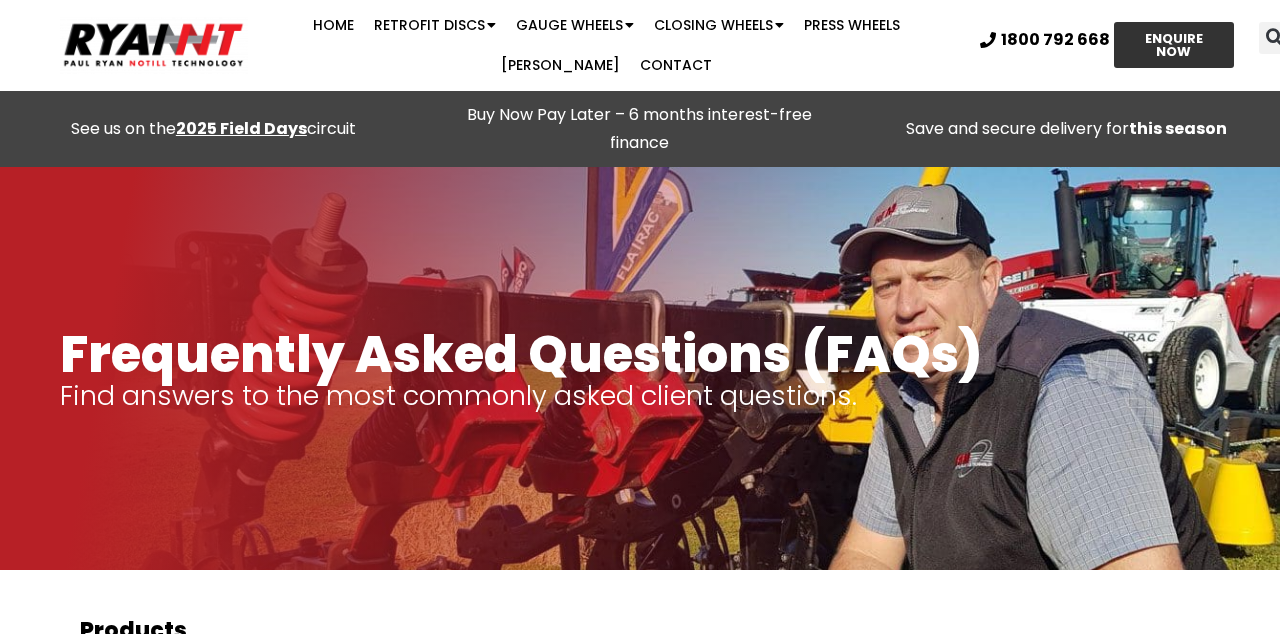 scroll, scrollTop: 415, scrollLeft: 0, axis: vertical 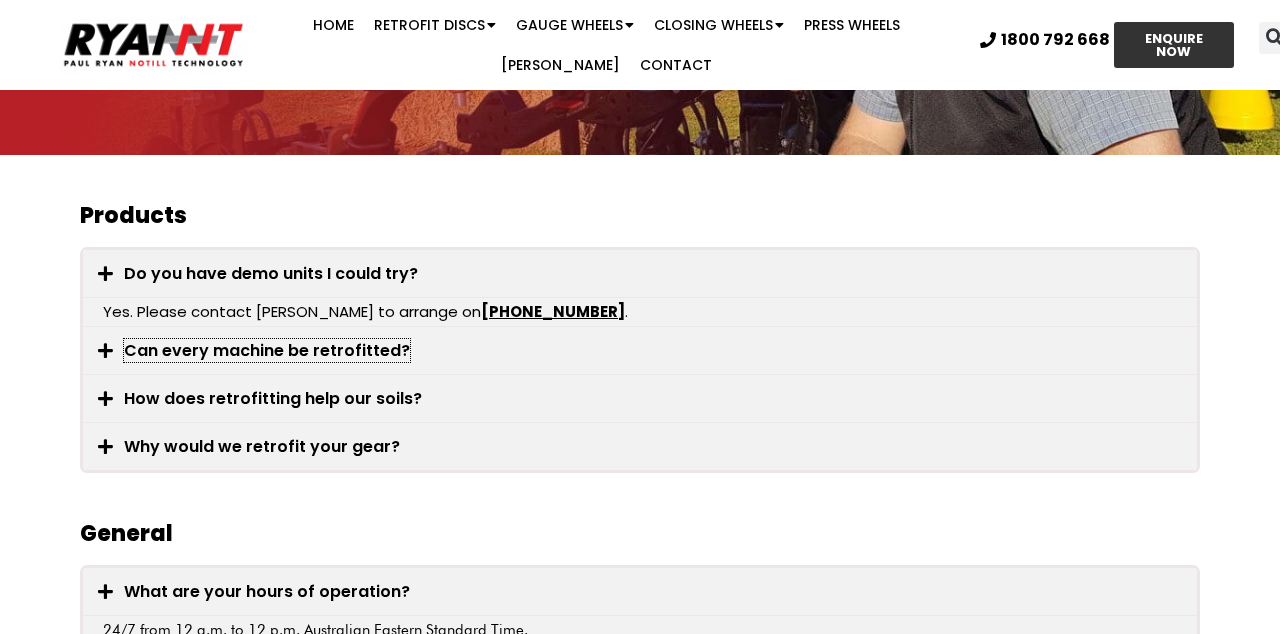 click on "Can every machine be retrofitted?" at bounding box center [267, 350] 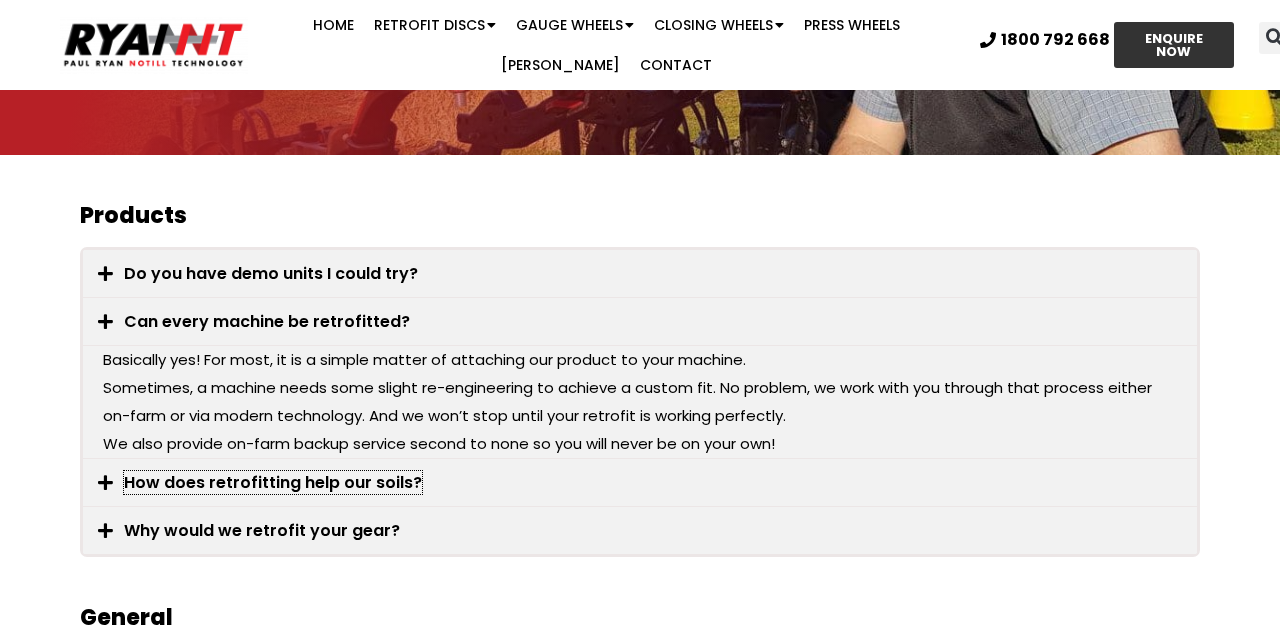 click on "How does retrofitting help our soils?" at bounding box center (273, 482) 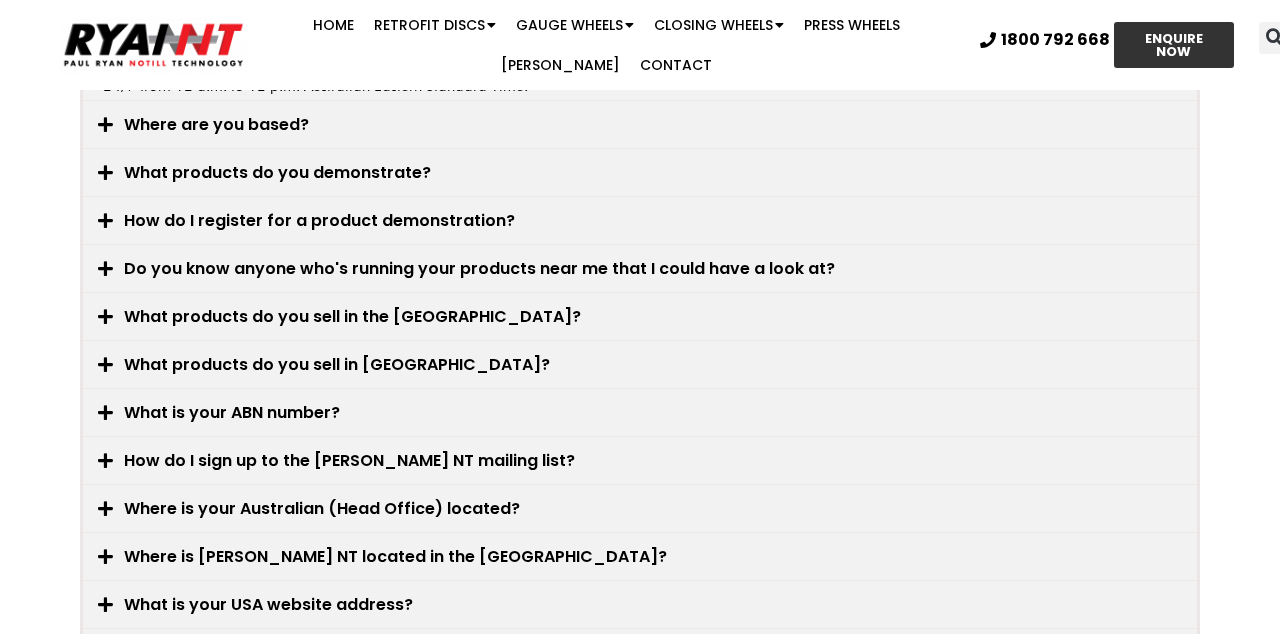 scroll, scrollTop: 990, scrollLeft: 0, axis: vertical 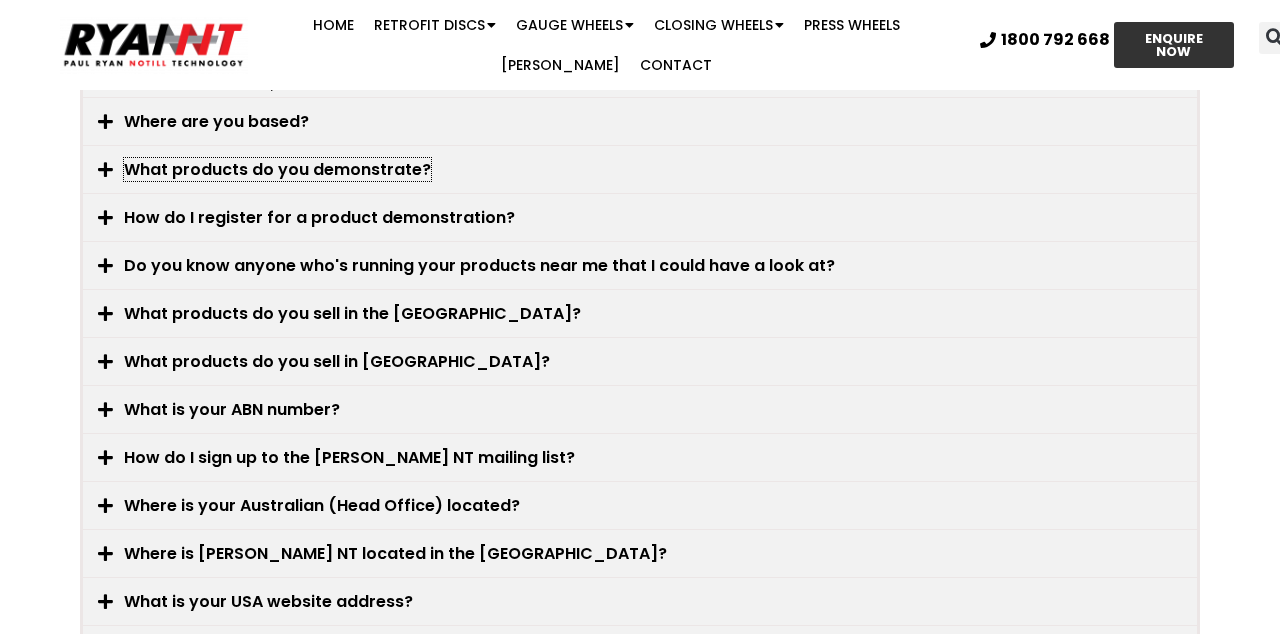 click on "What products do you demonstrate?" at bounding box center (277, 169) 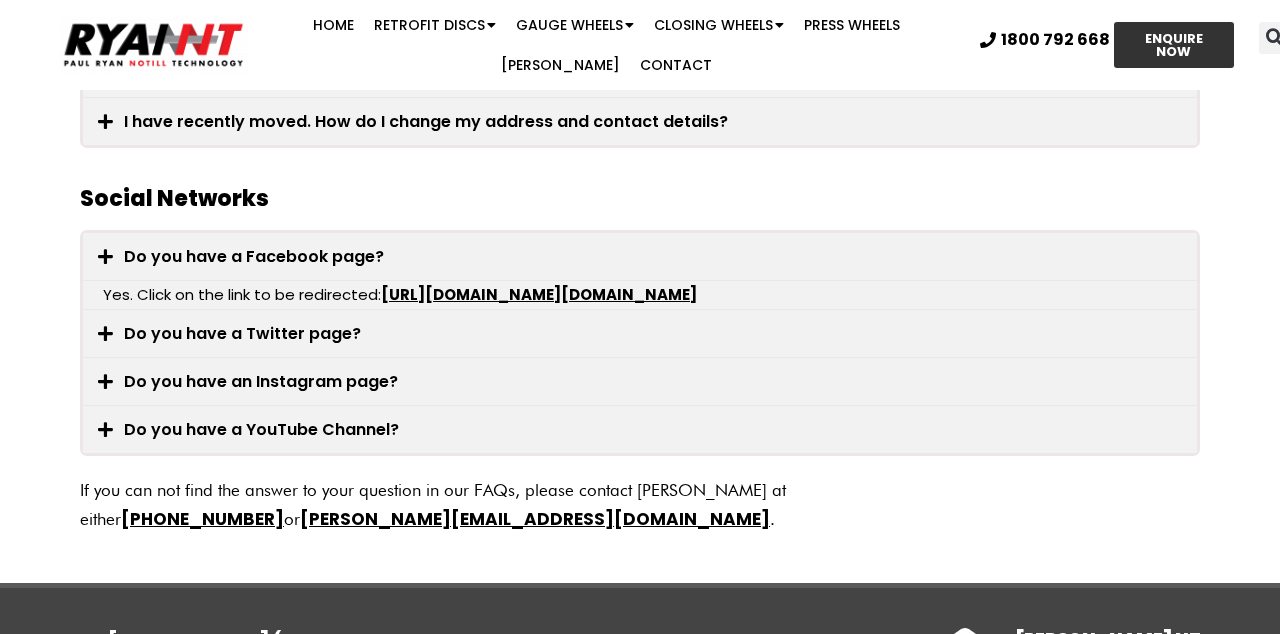 scroll, scrollTop: 2068, scrollLeft: 0, axis: vertical 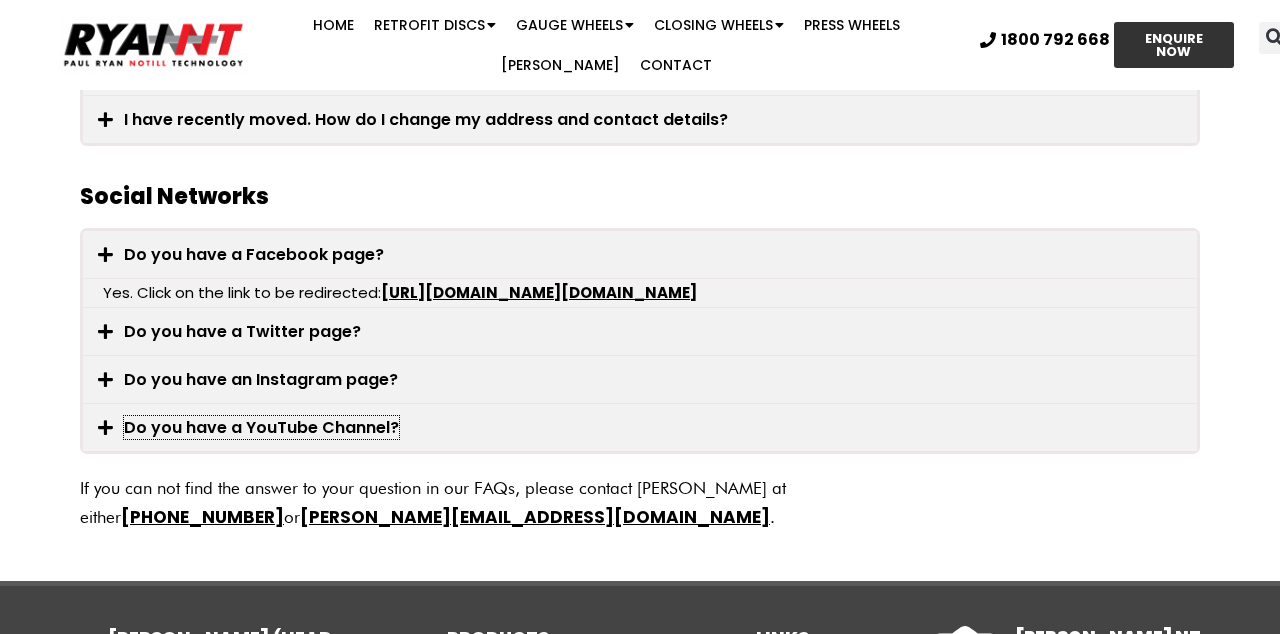 click on "Do you have a YouTube Channel?" at bounding box center [261, 427] 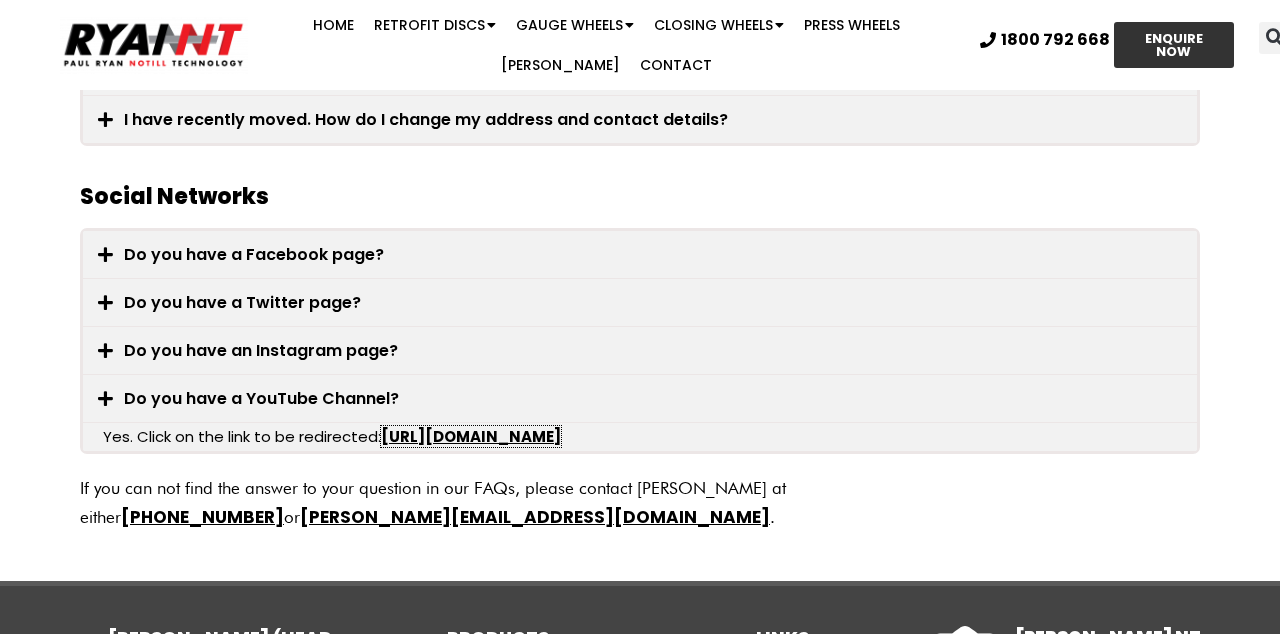 click on "[URL][DOMAIN_NAME]" at bounding box center (471, 436) 